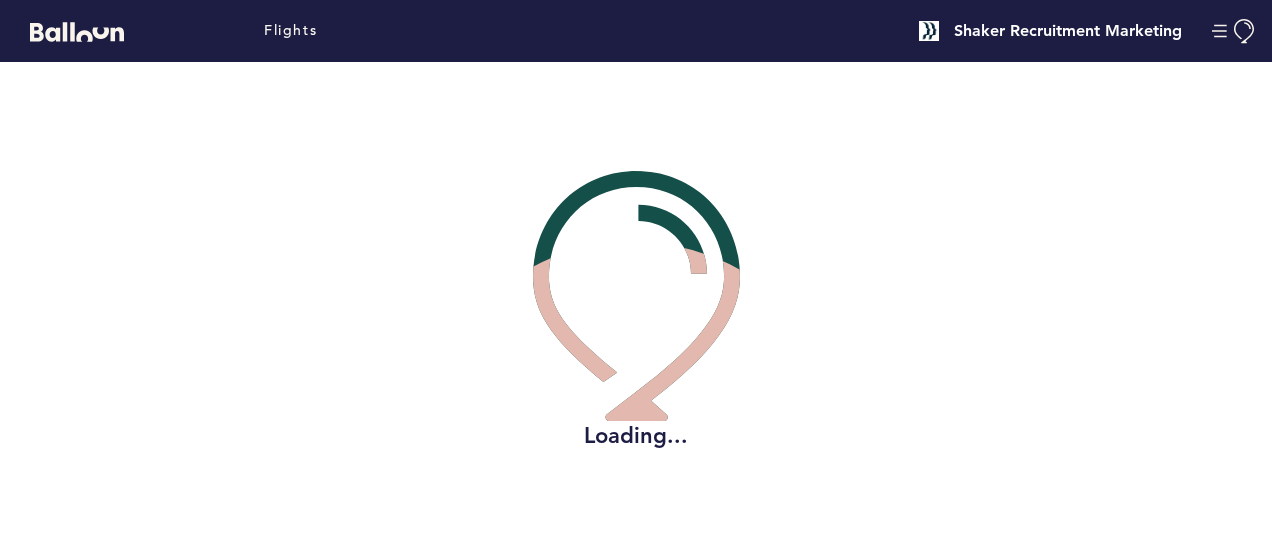 scroll, scrollTop: 0, scrollLeft: 0, axis: both 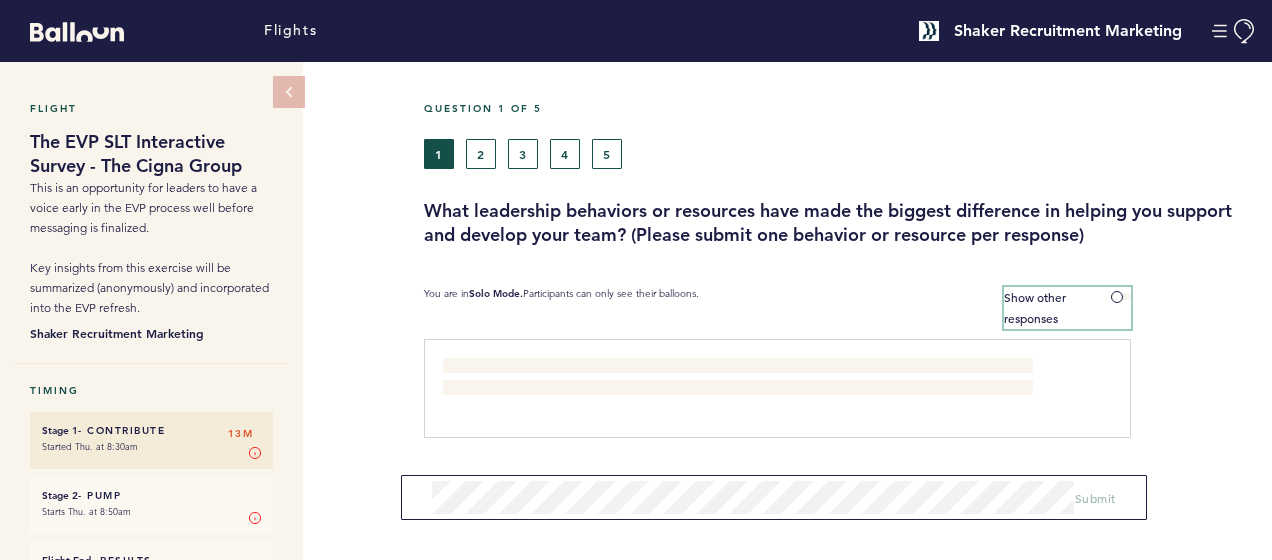 click at bounding box center [1121, 297] 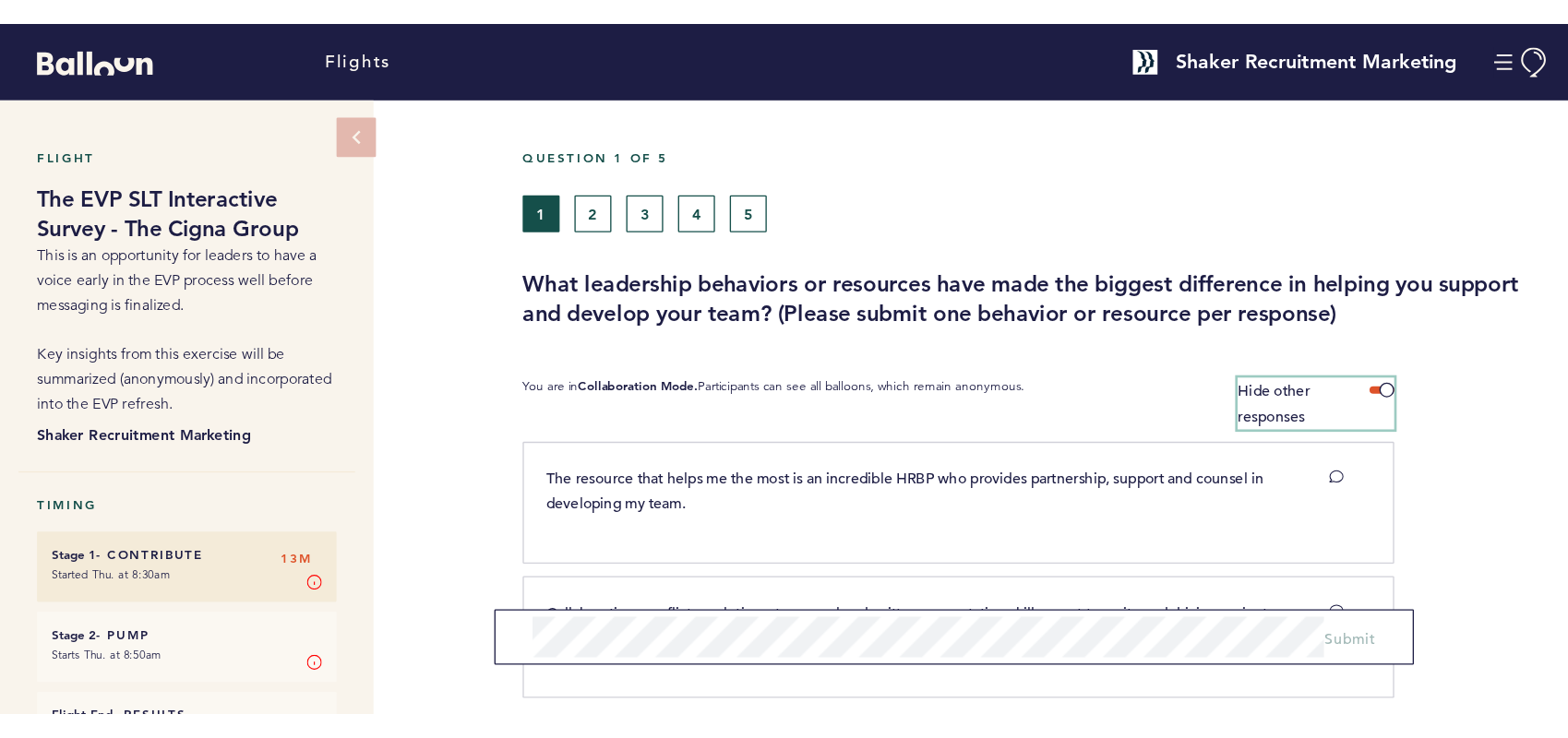 scroll, scrollTop: 0, scrollLeft: 0, axis: both 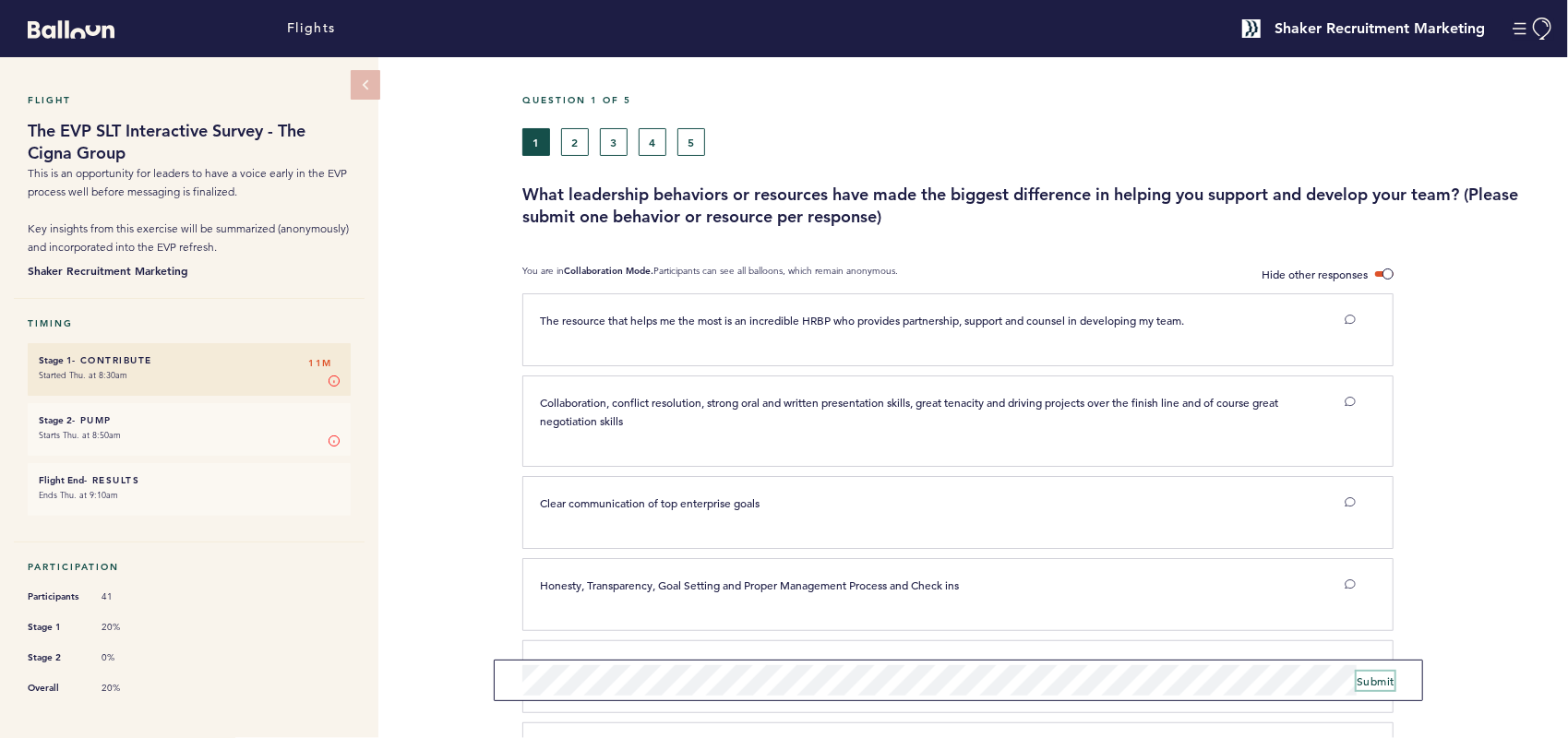 click on "Submit" at bounding box center (1375, 681) 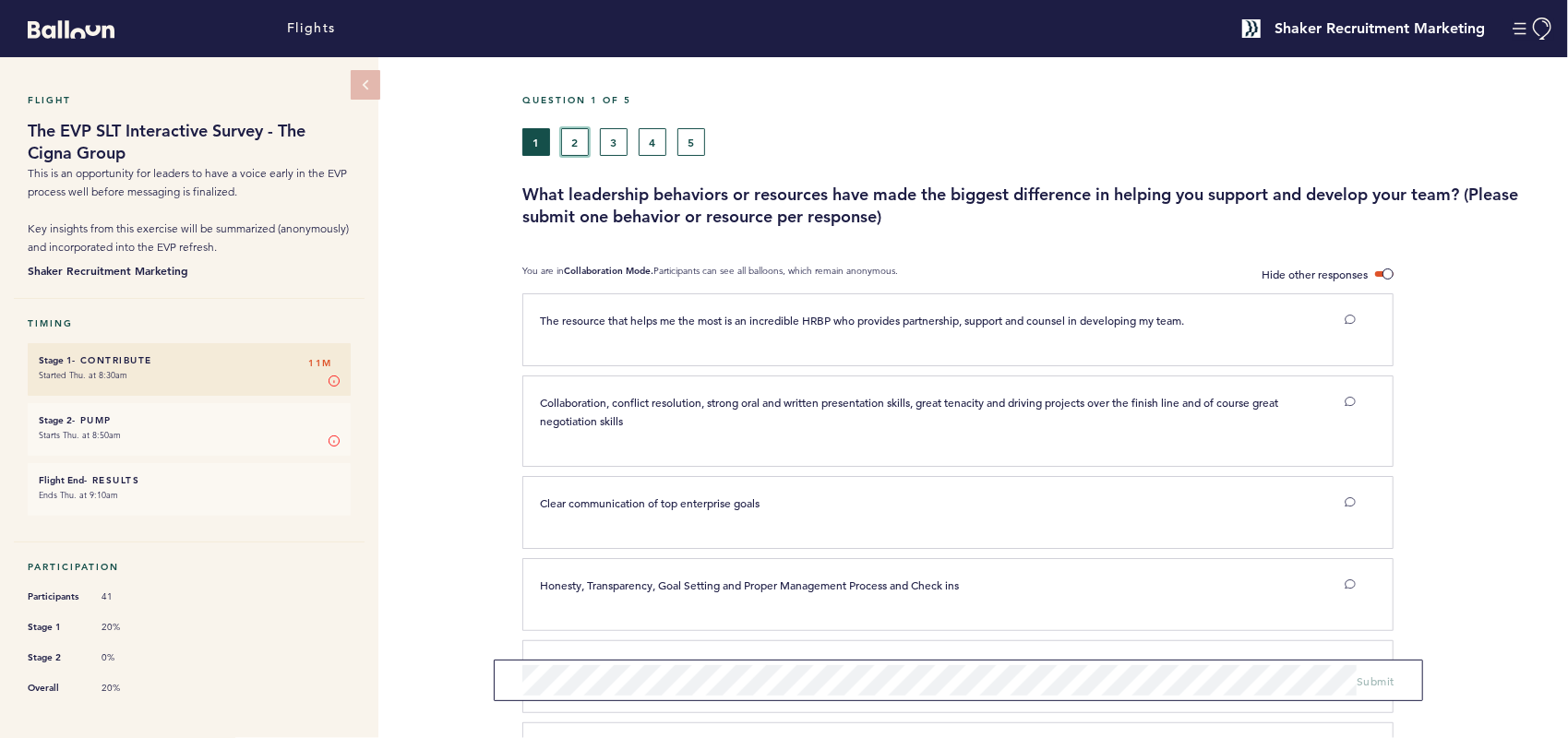 click on "2" at bounding box center (575, 142) 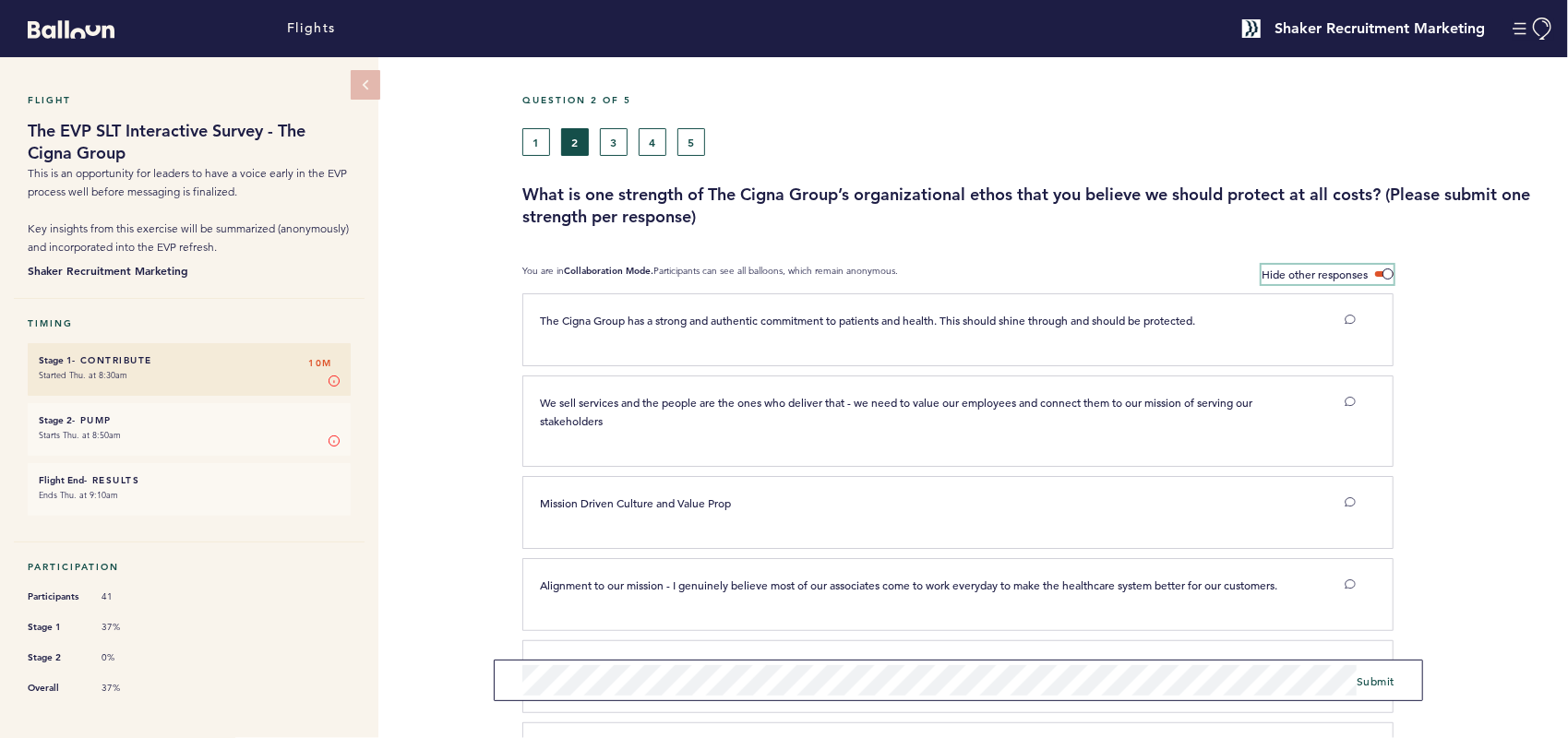 click at bounding box center (1384, 274) 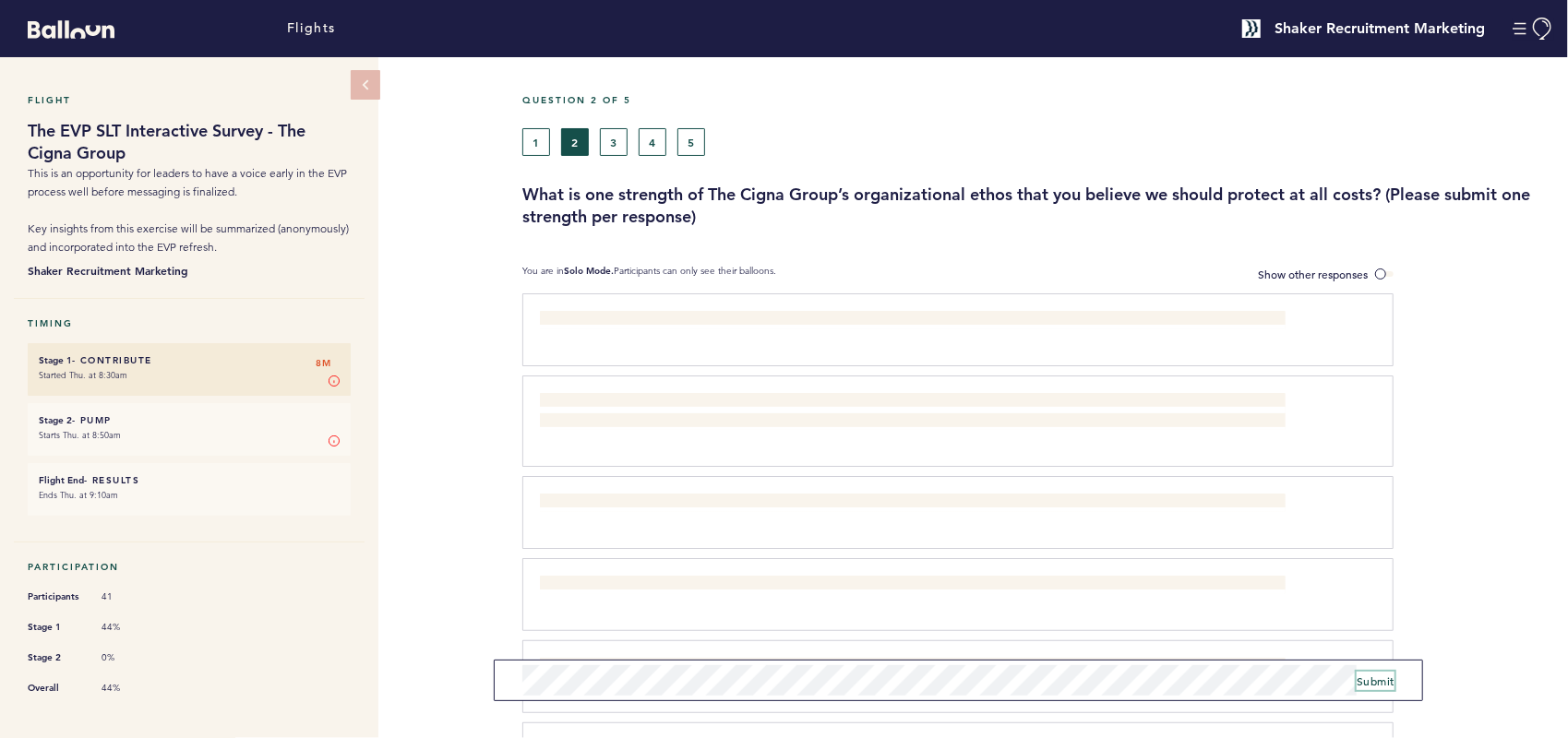 click on "Submit" at bounding box center (1375, 681) 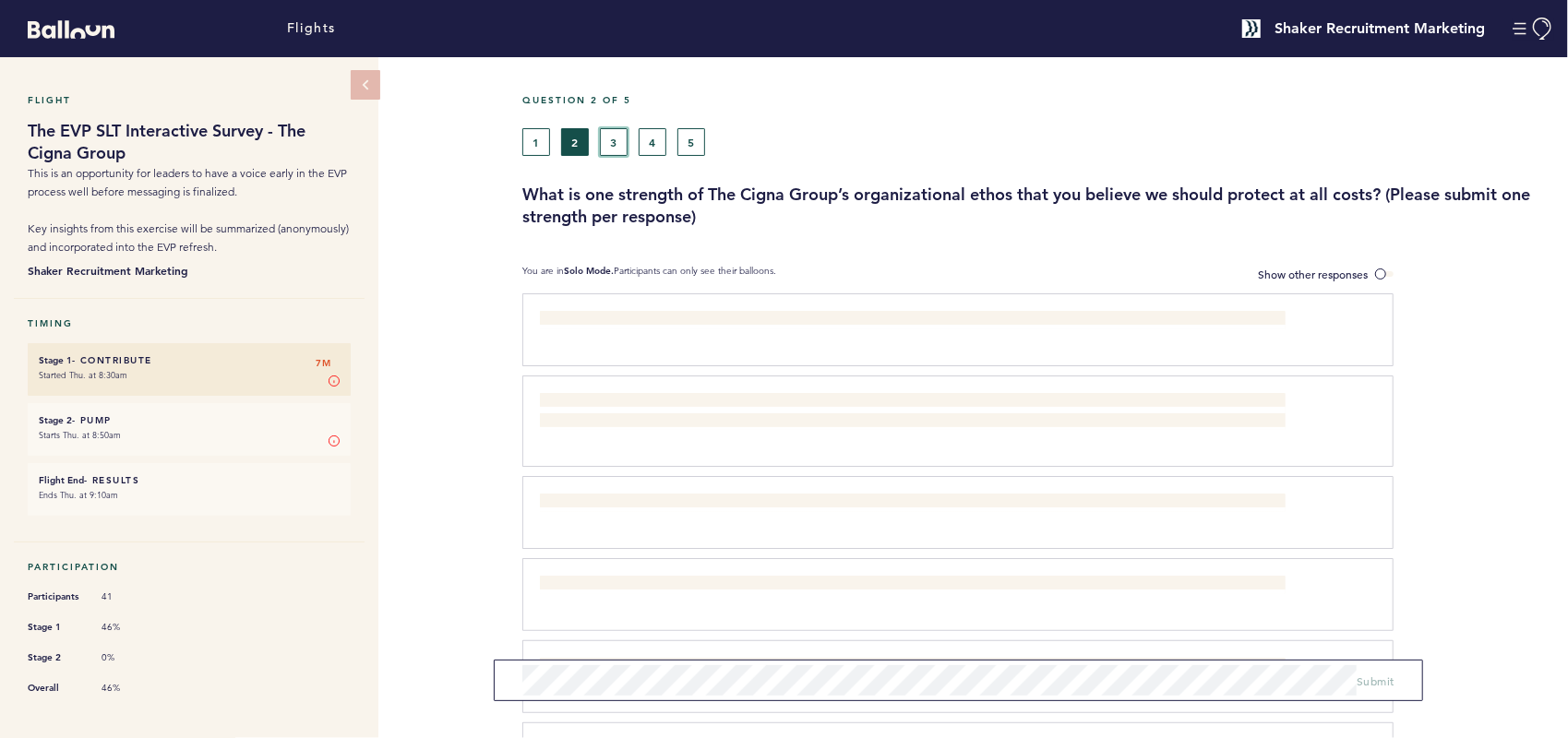click on "3" at bounding box center [614, 142] 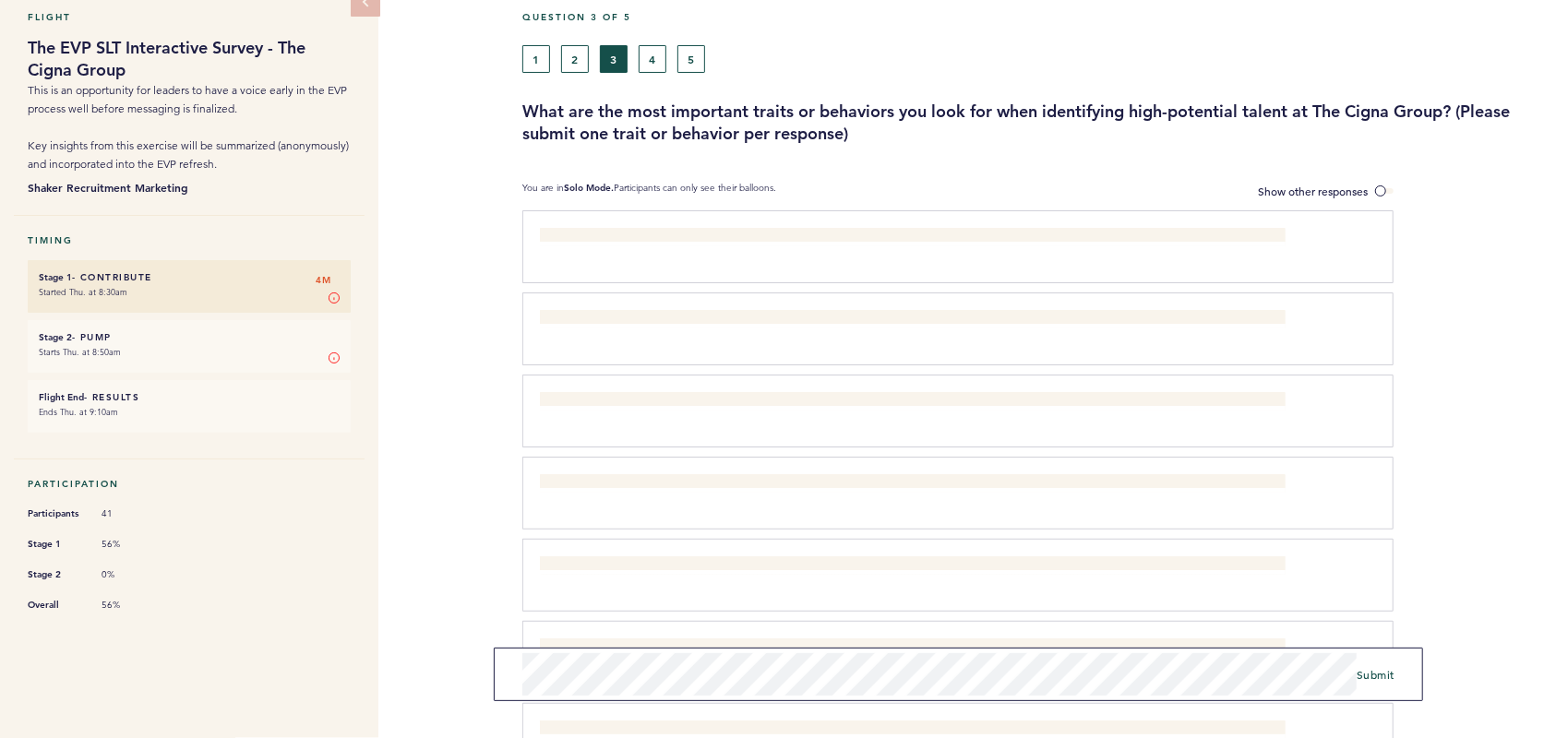 scroll, scrollTop: 184, scrollLeft: 0, axis: vertical 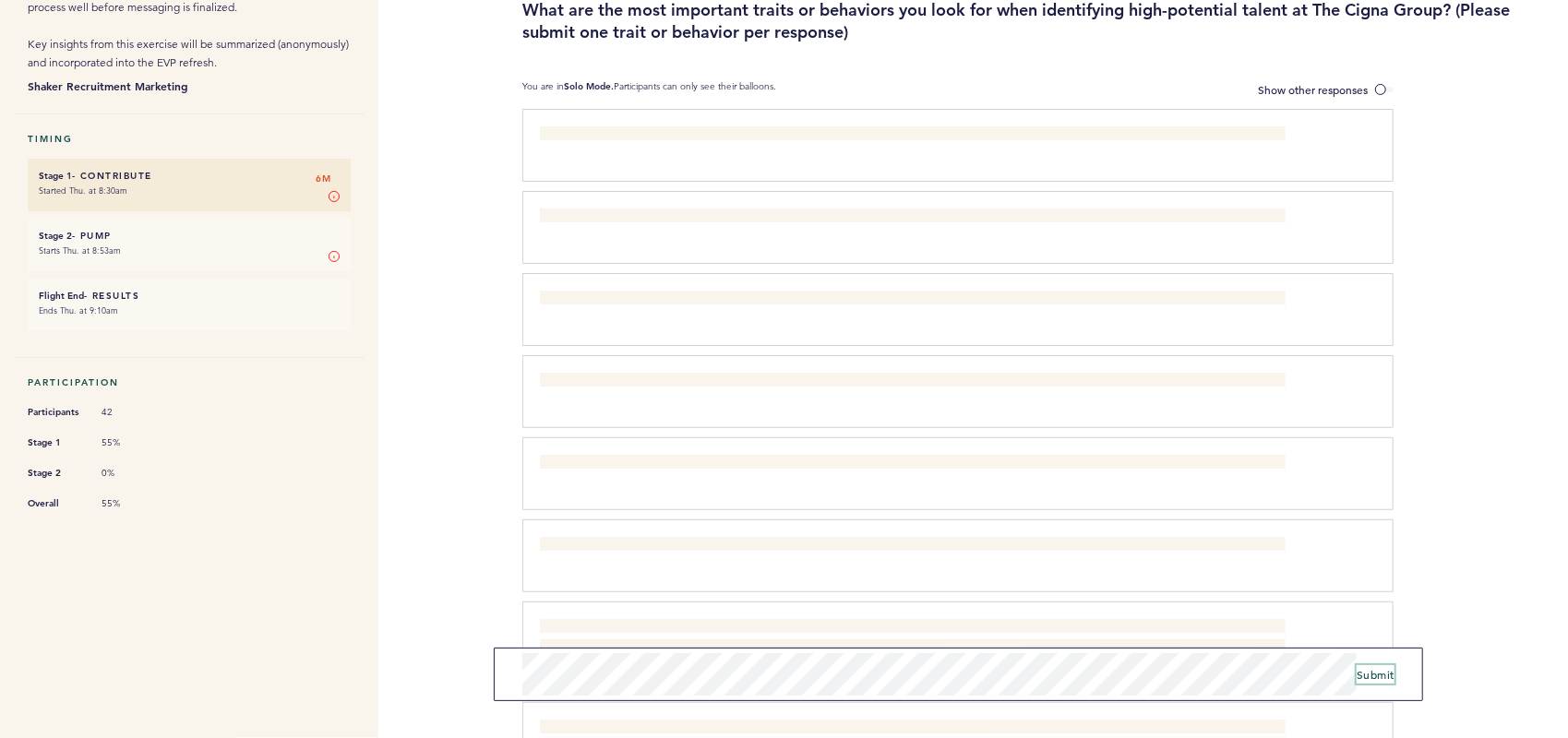 click on "Submit" at bounding box center (1375, 674) 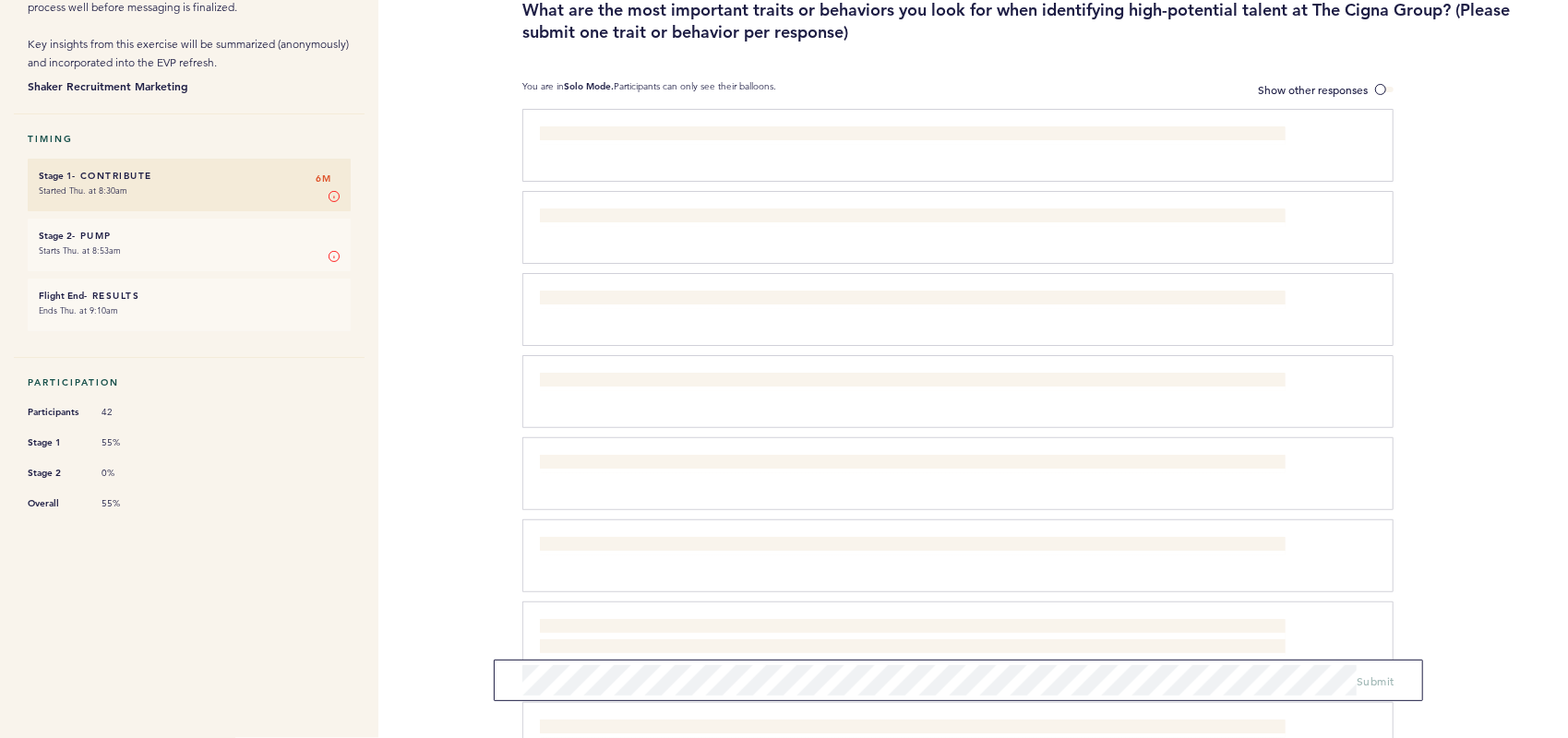 scroll, scrollTop: 0, scrollLeft: 0, axis: both 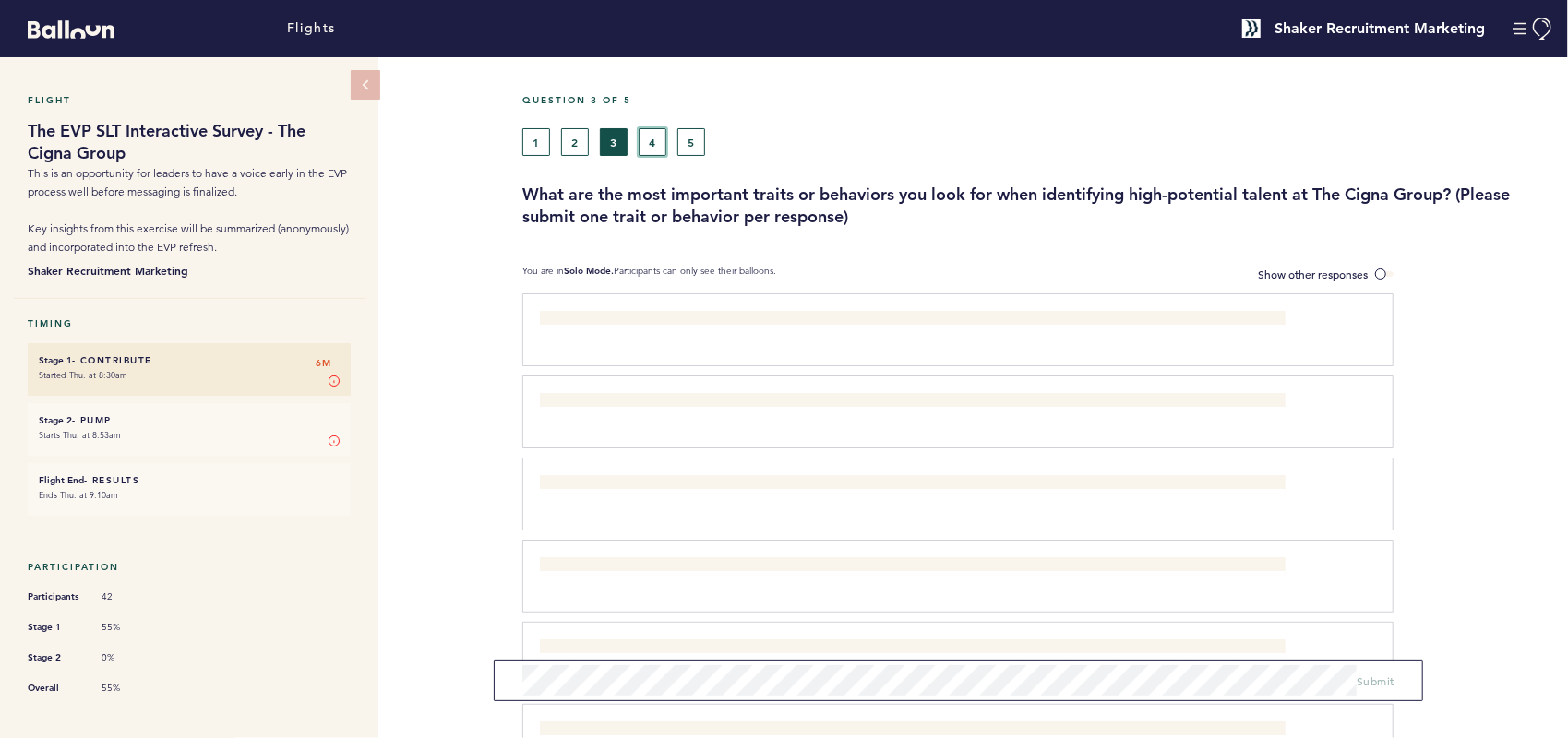 click on "4" at bounding box center [652, 142] 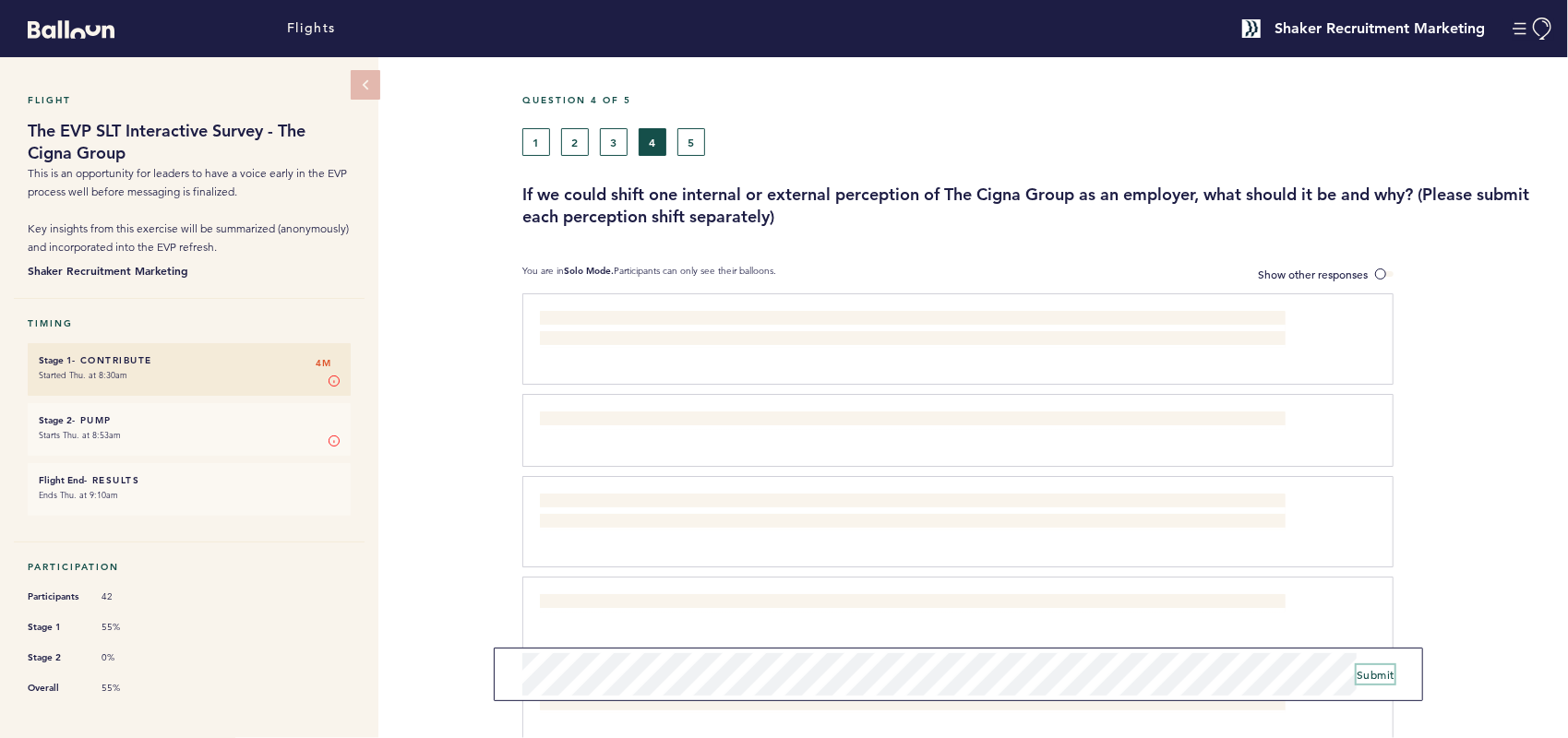 click on "Submit" at bounding box center (1375, 674) 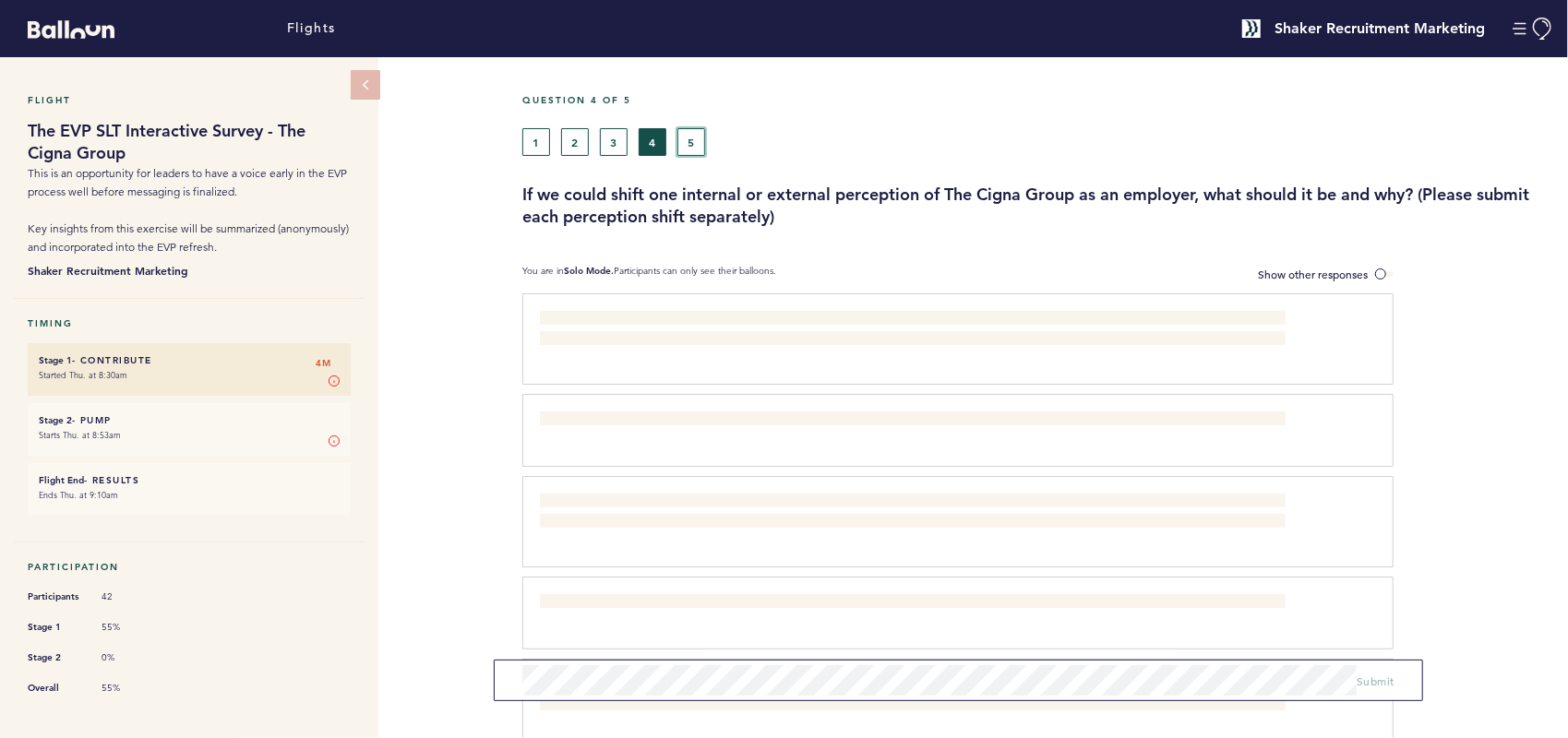 click on "5" at bounding box center (691, 142) 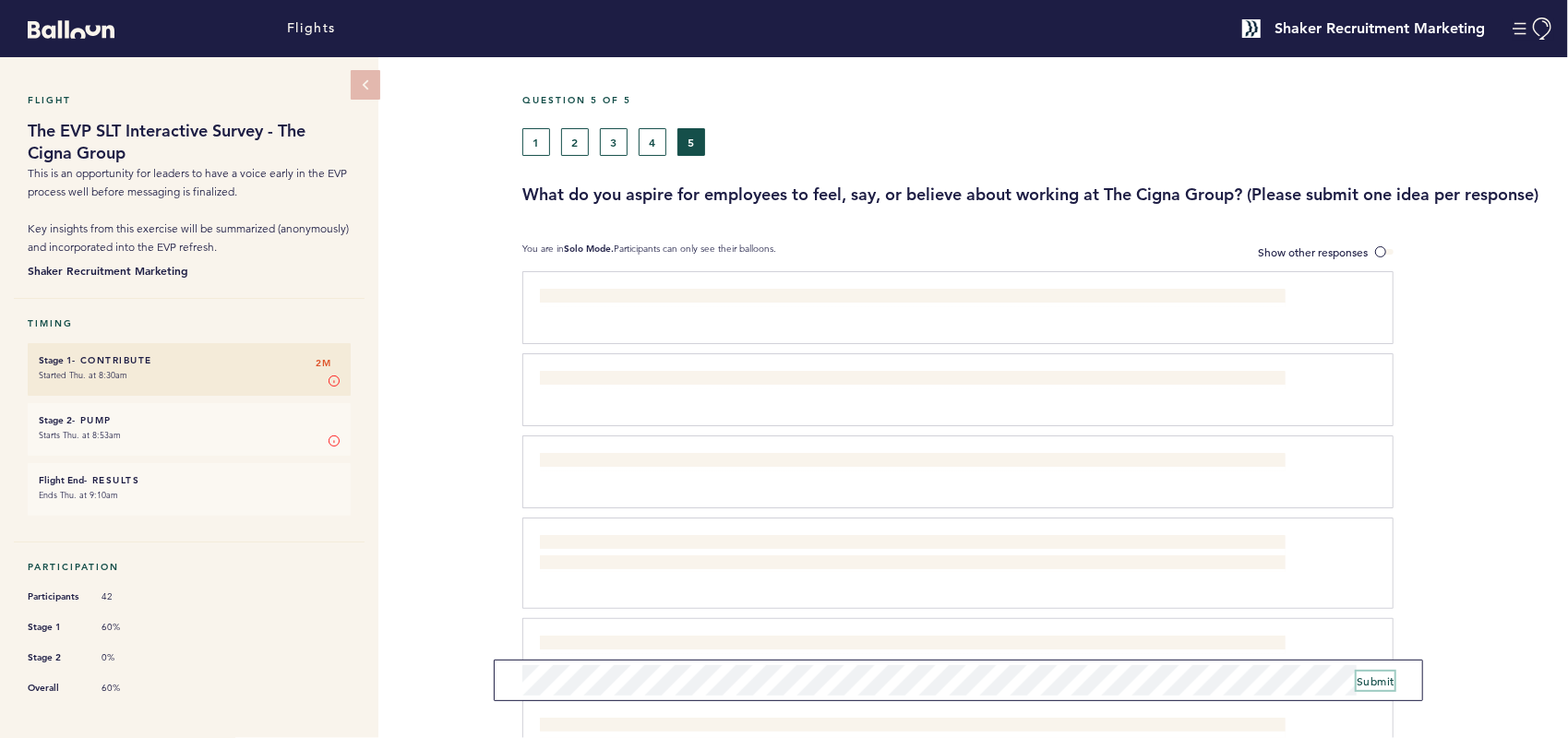 click on "Submit" at bounding box center [1375, 681] 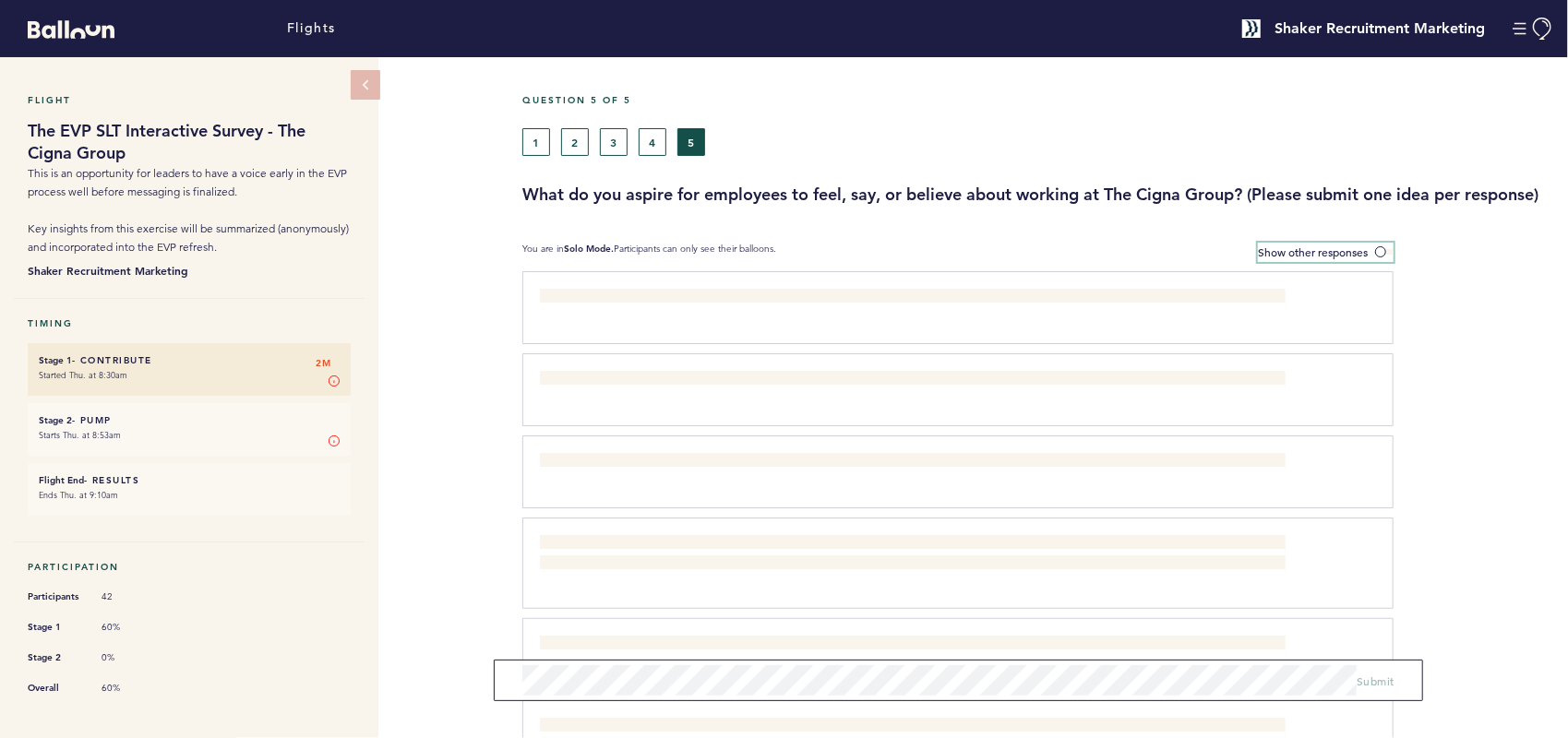 click at bounding box center (1384, 252) 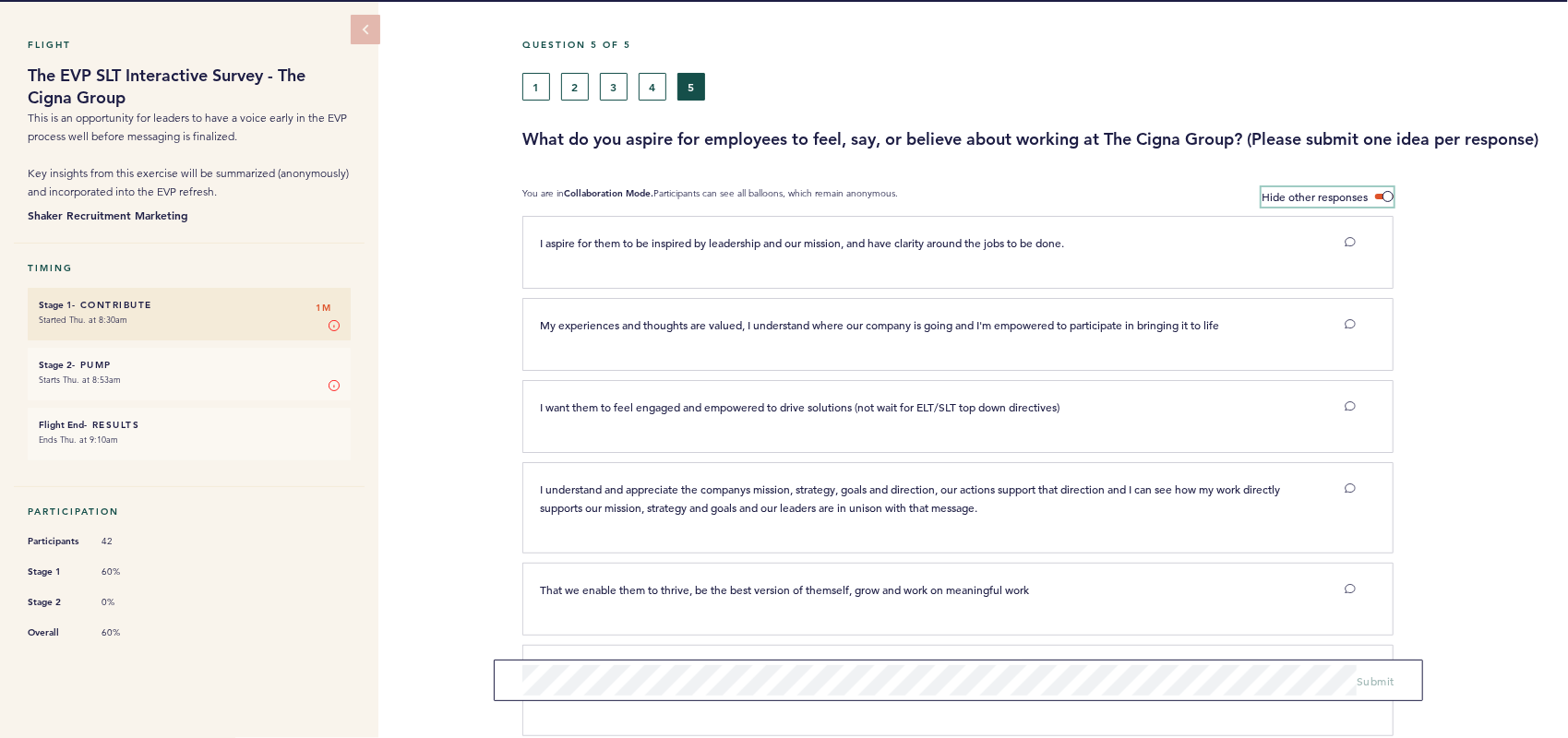 scroll, scrollTop: 0, scrollLeft: 0, axis: both 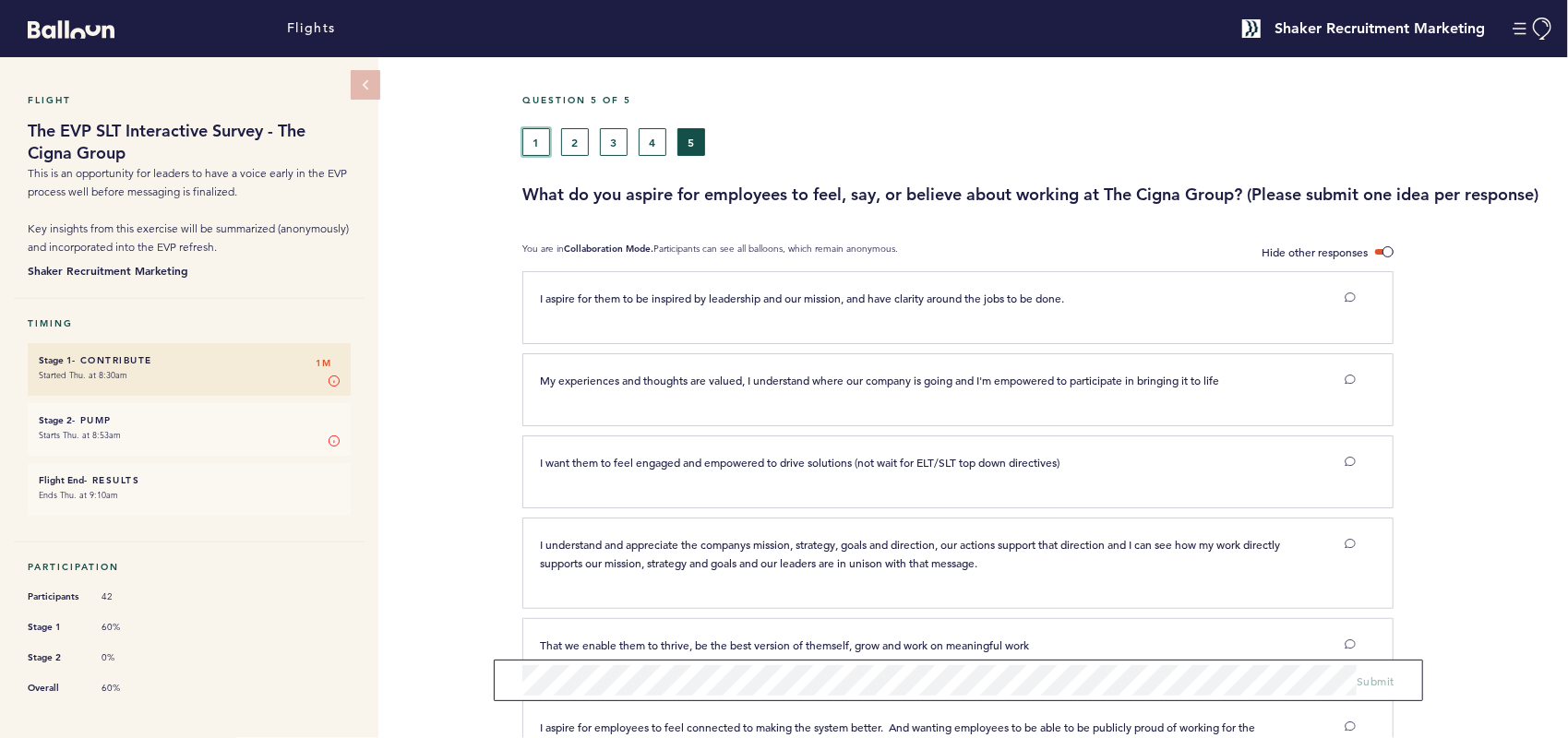 click on "1" at bounding box center (536, 142) 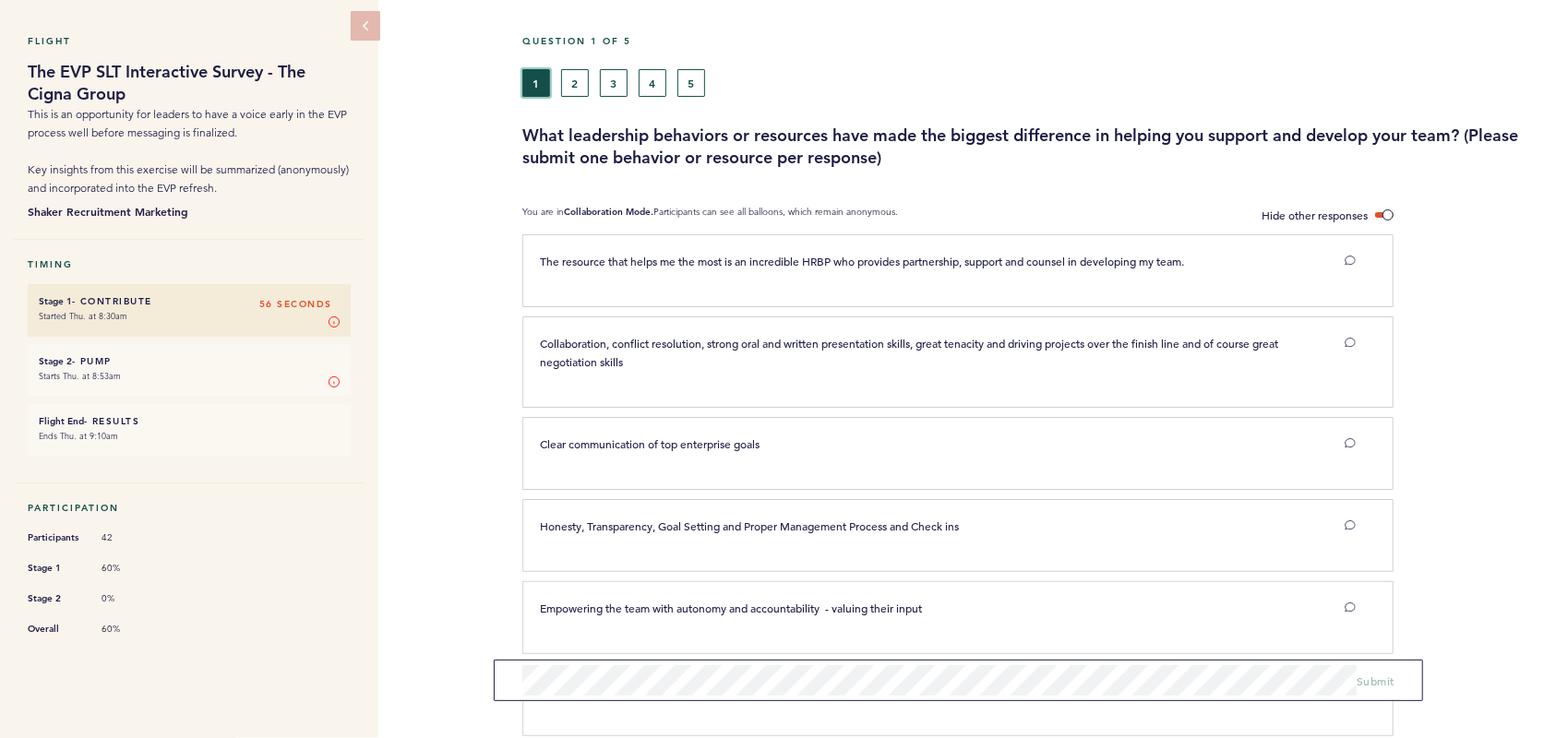 scroll, scrollTop: 0, scrollLeft: 0, axis: both 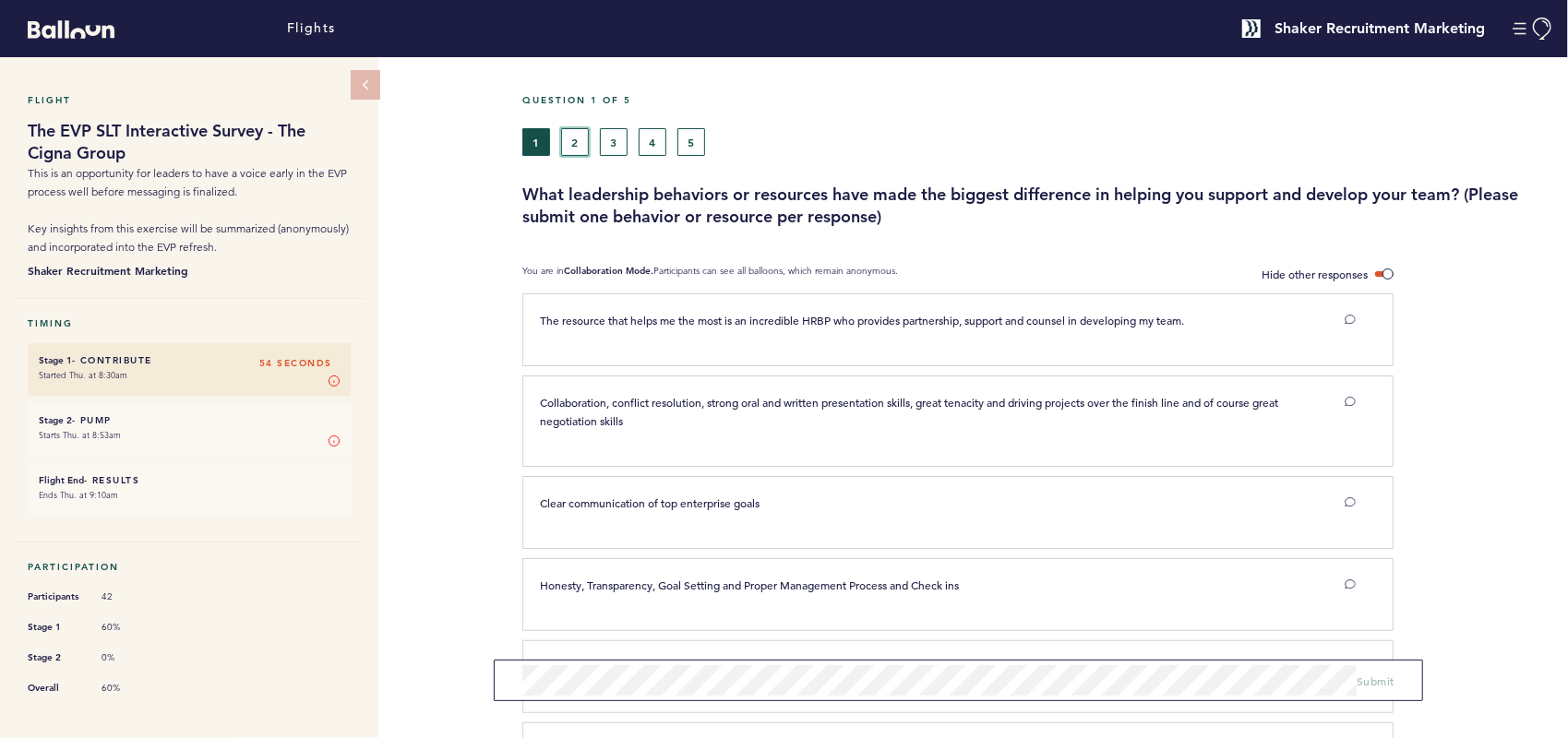 click on "2" at bounding box center [575, 142] 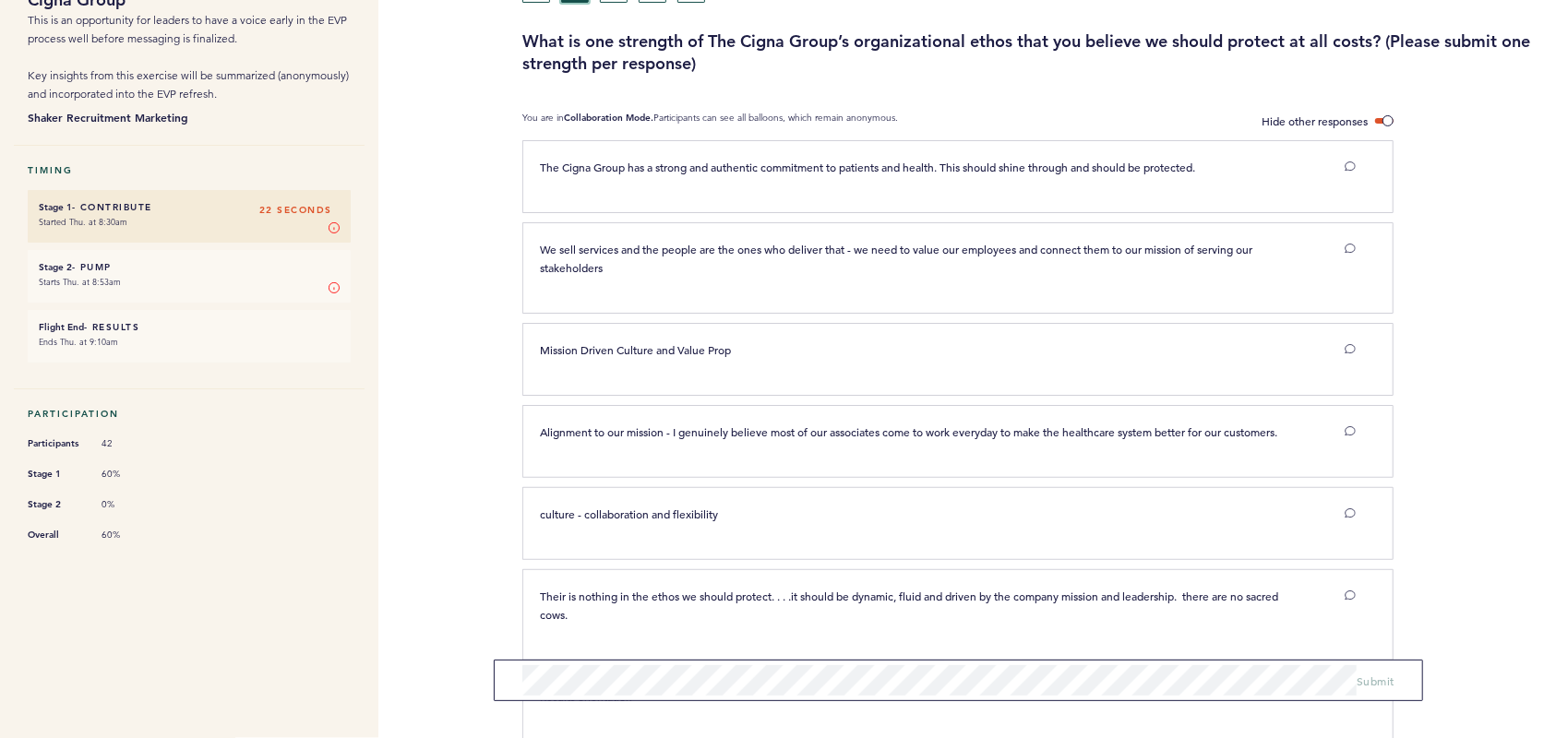 scroll, scrollTop: 0, scrollLeft: 0, axis: both 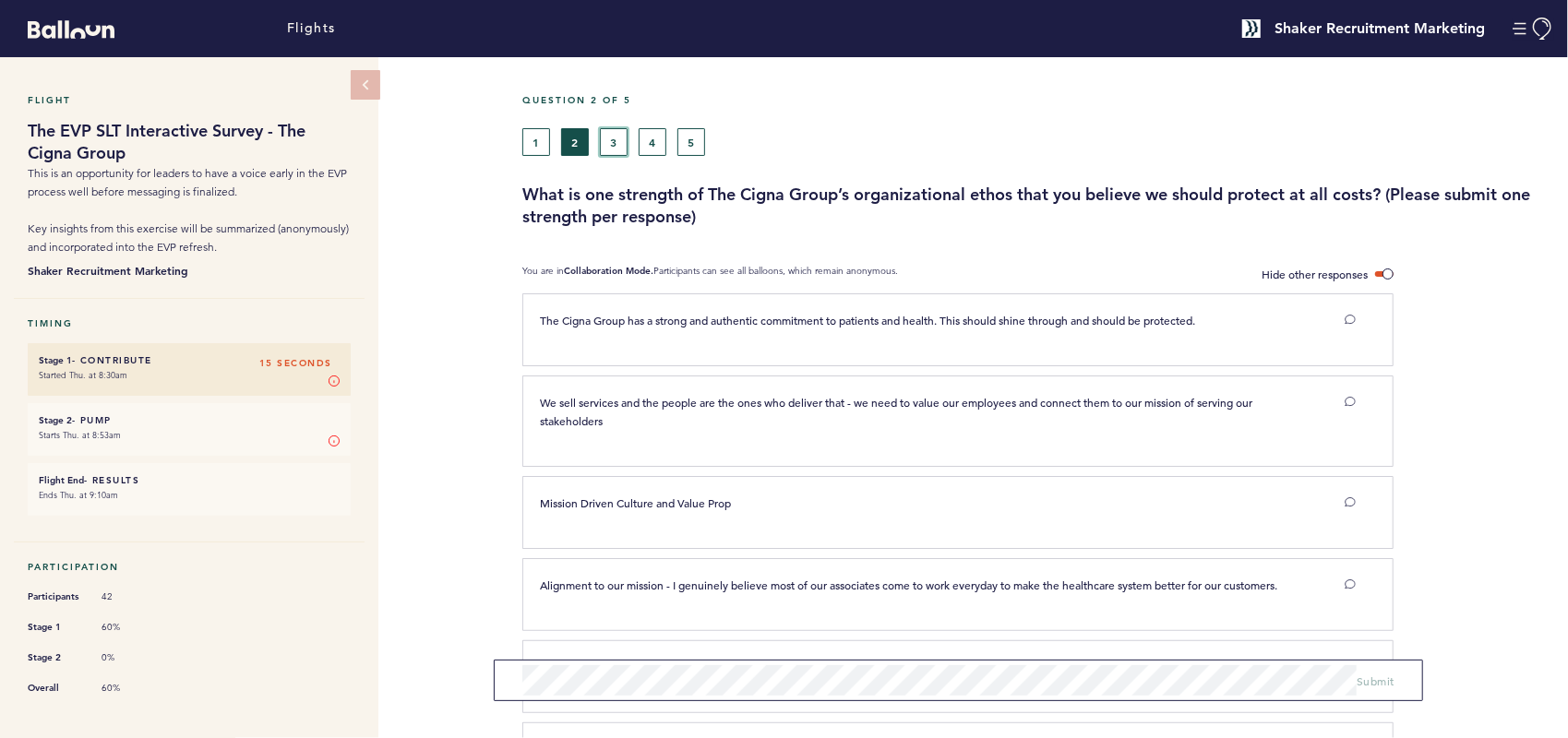 click on "3" at bounding box center [614, 142] 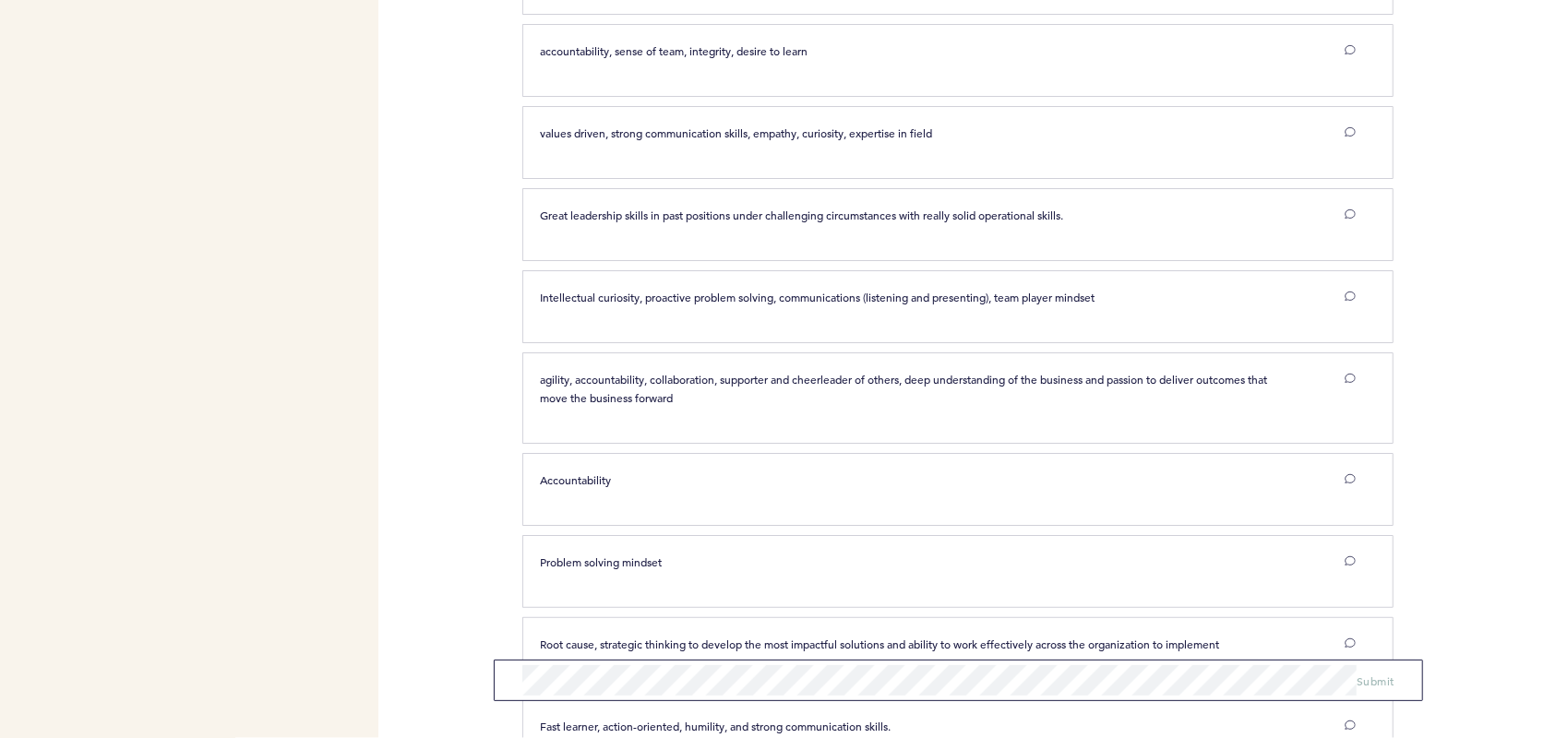 scroll, scrollTop: 1199, scrollLeft: 0, axis: vertical 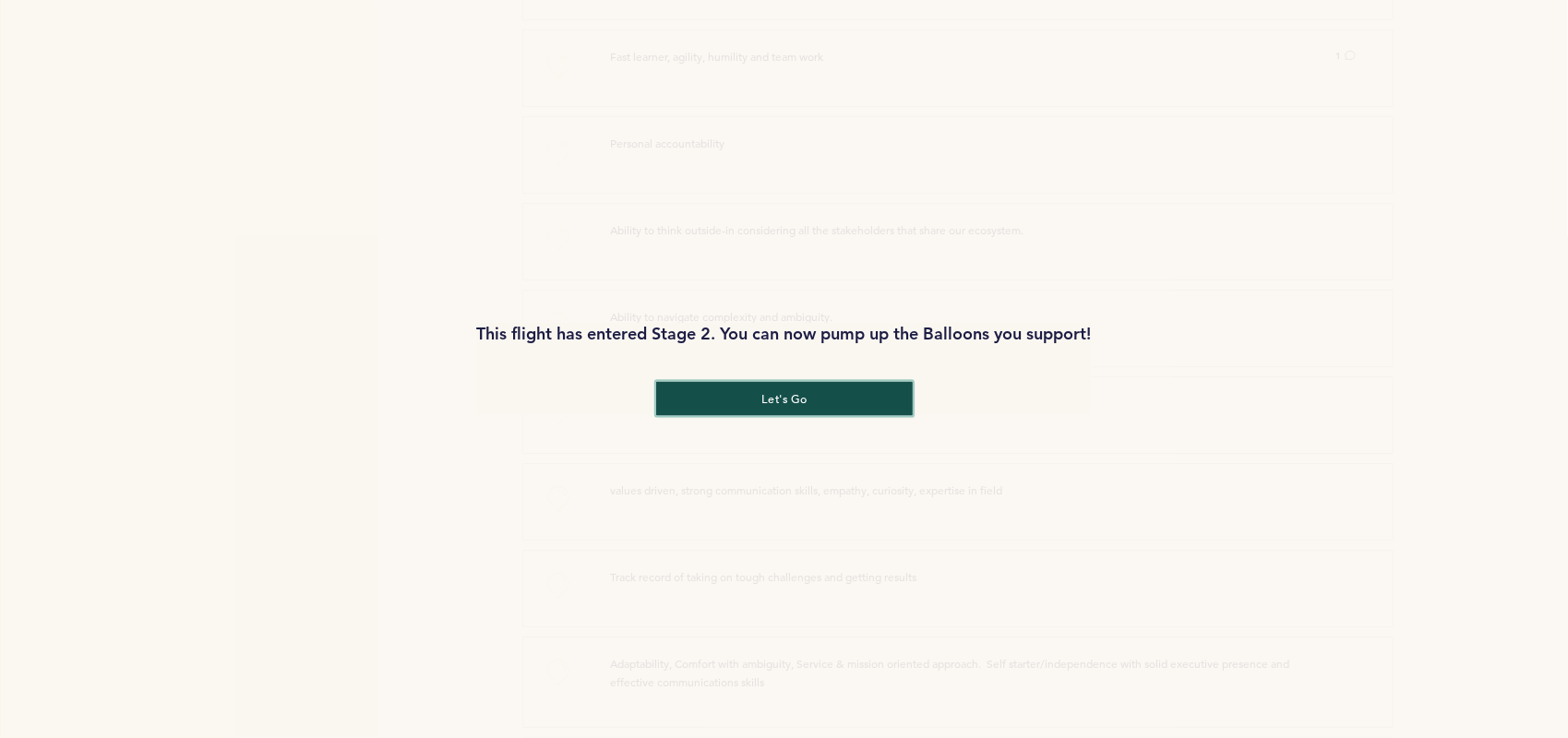 click on "let's go" at bounding box center (784, 398) 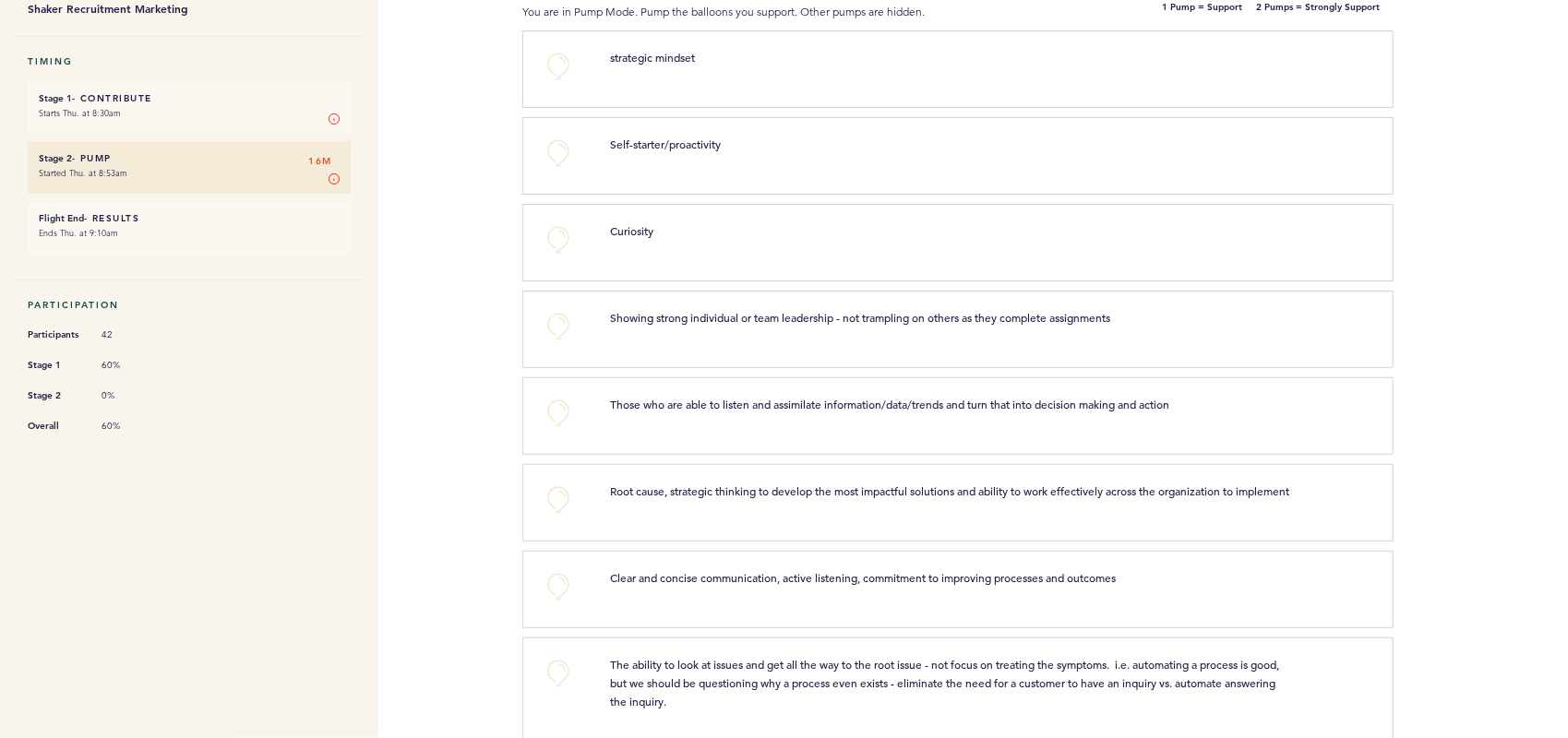 scroll, scrollTop: 0, scrollLeft: 0, axis: both 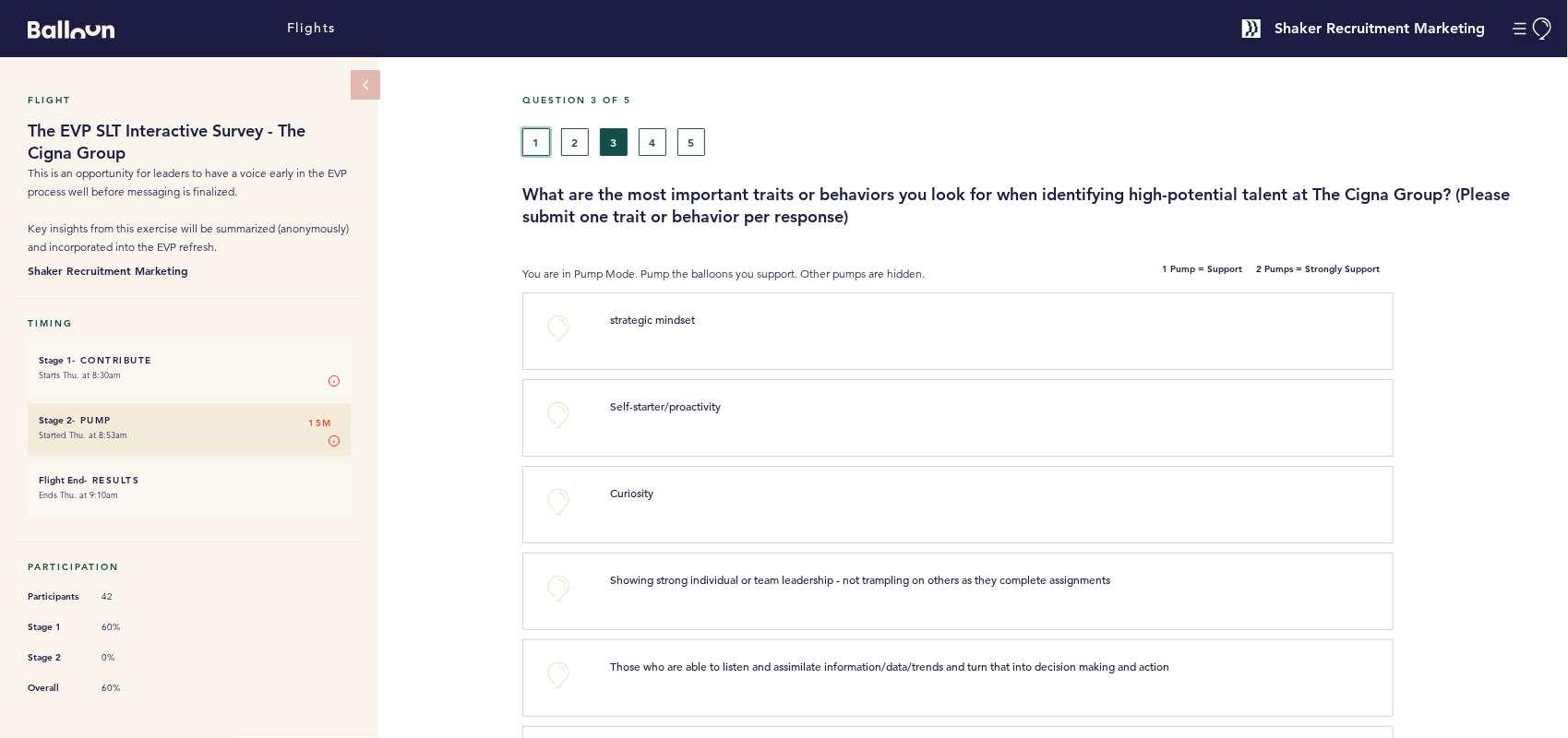 click on "1" at bounding box center (536, 142) 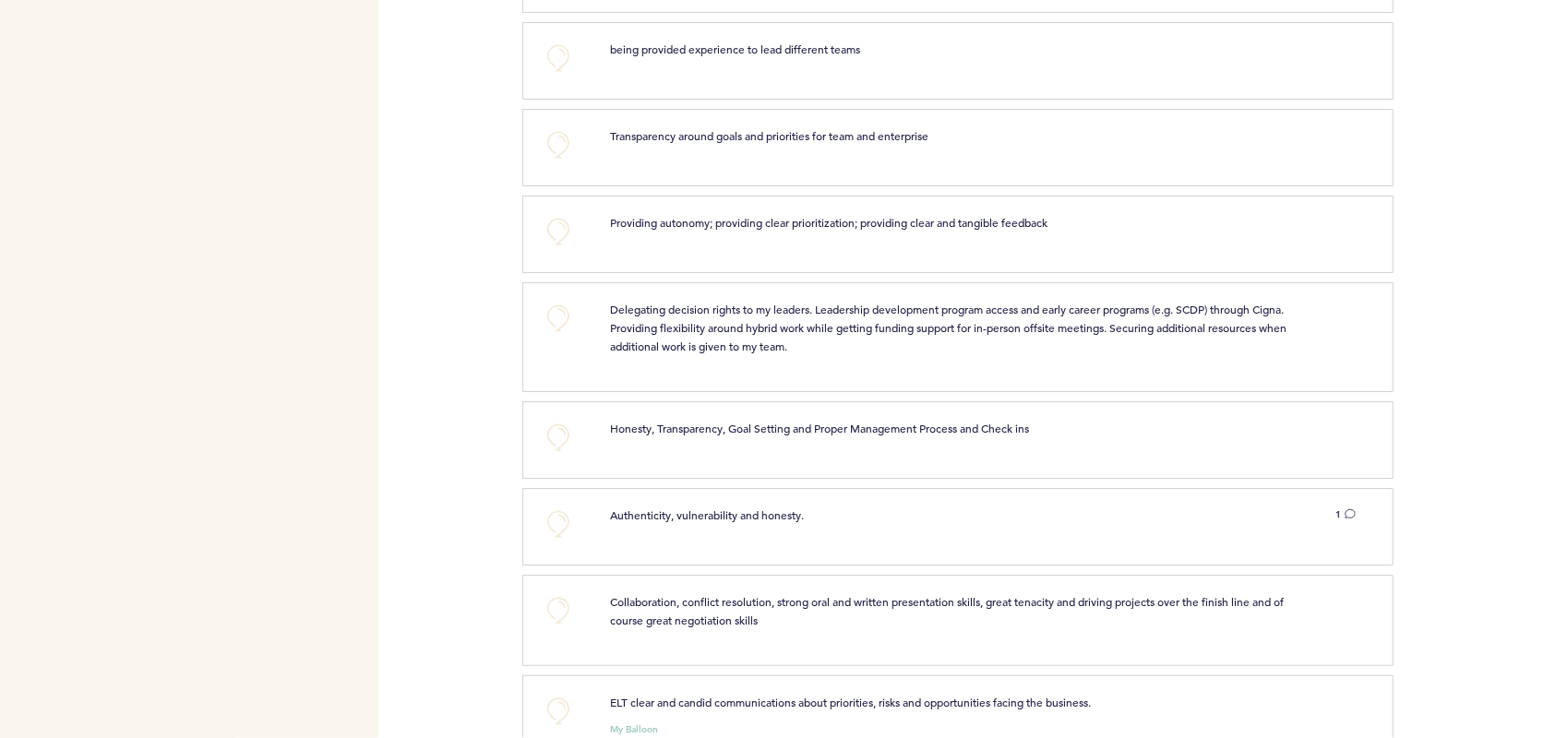 scroll, scrollTop: 1292, scrollLeft: 0, axis: vertical 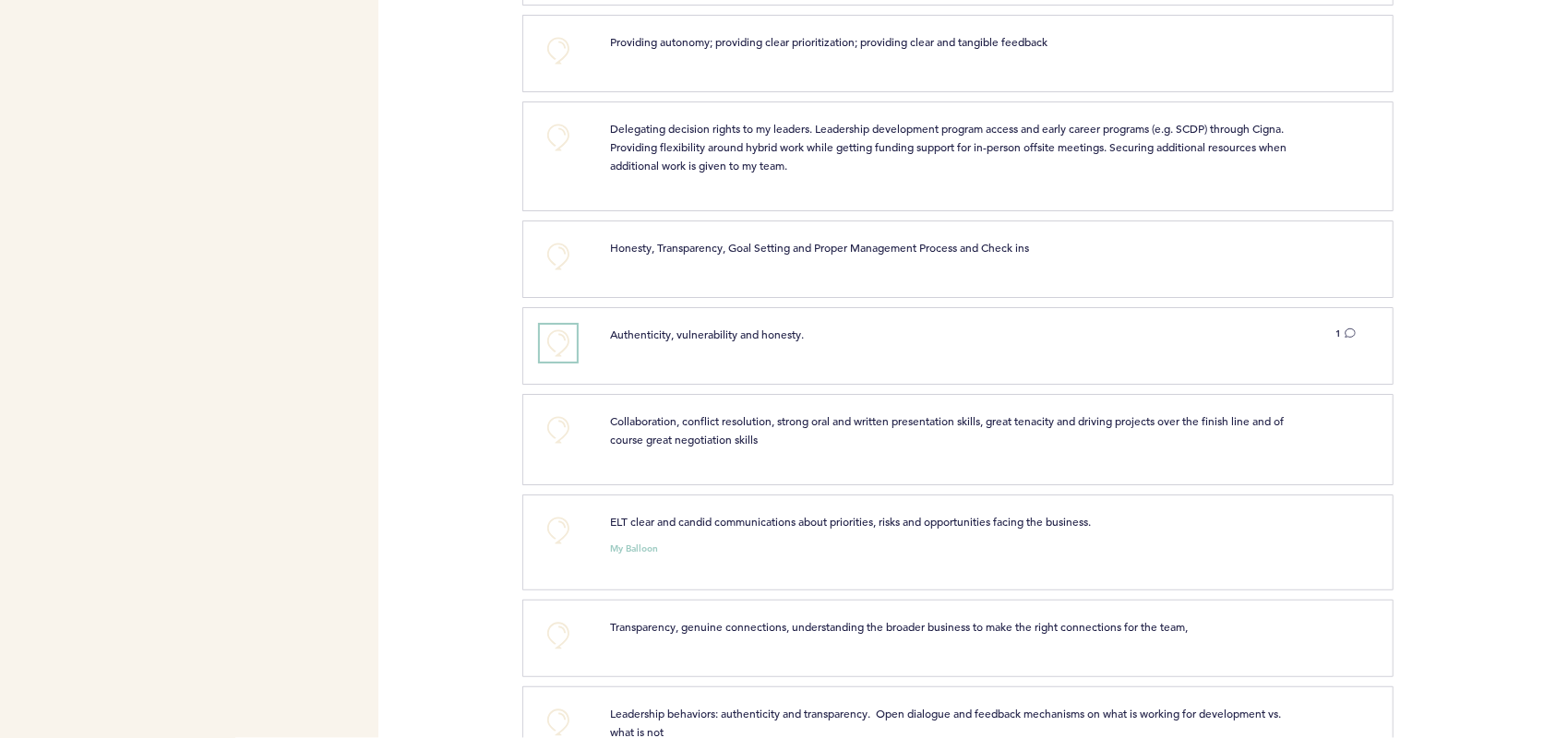 click on "+0" at bounding box center (558, 343) 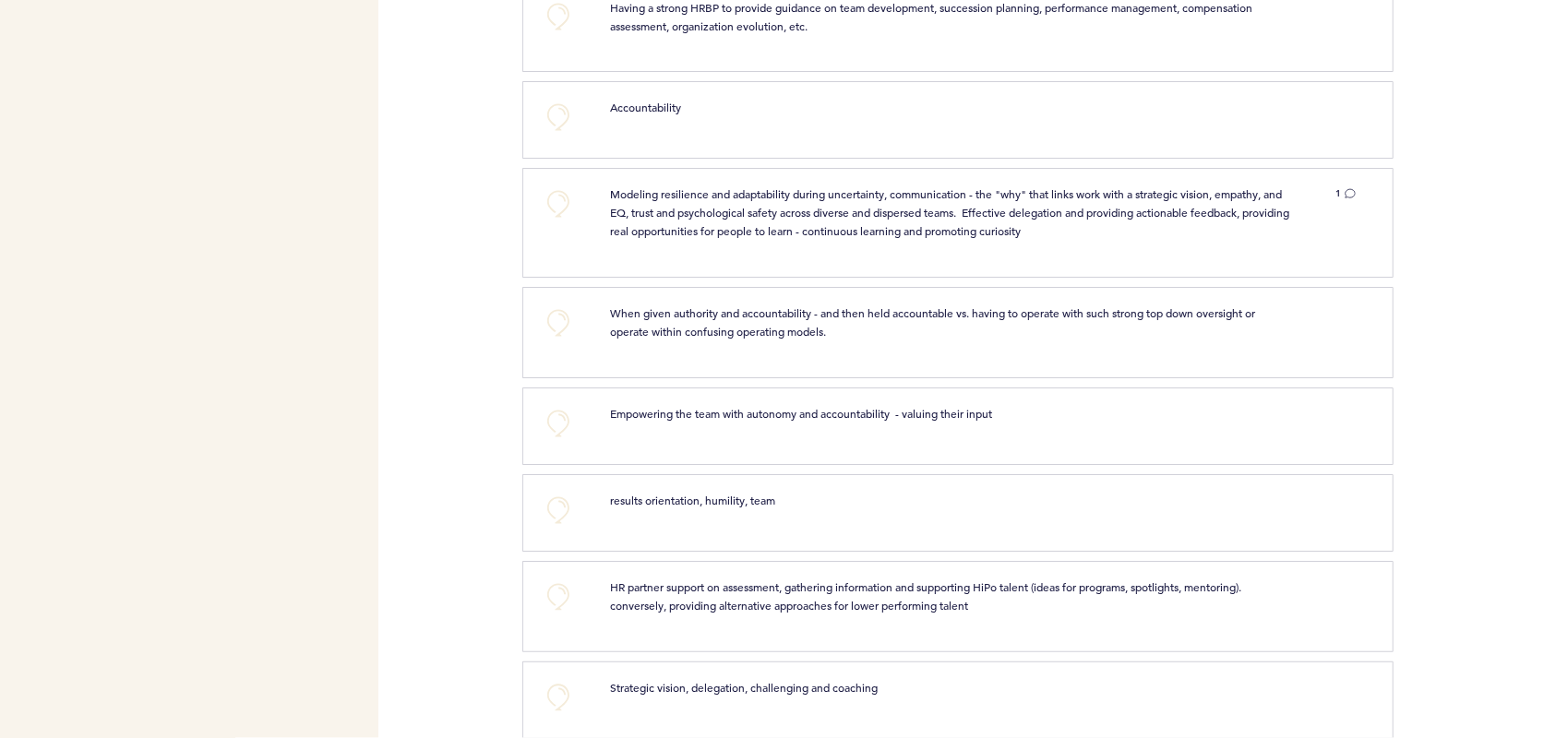 scroll, scrollTop: 2299, scrollLeft: 0, axis: vertical 